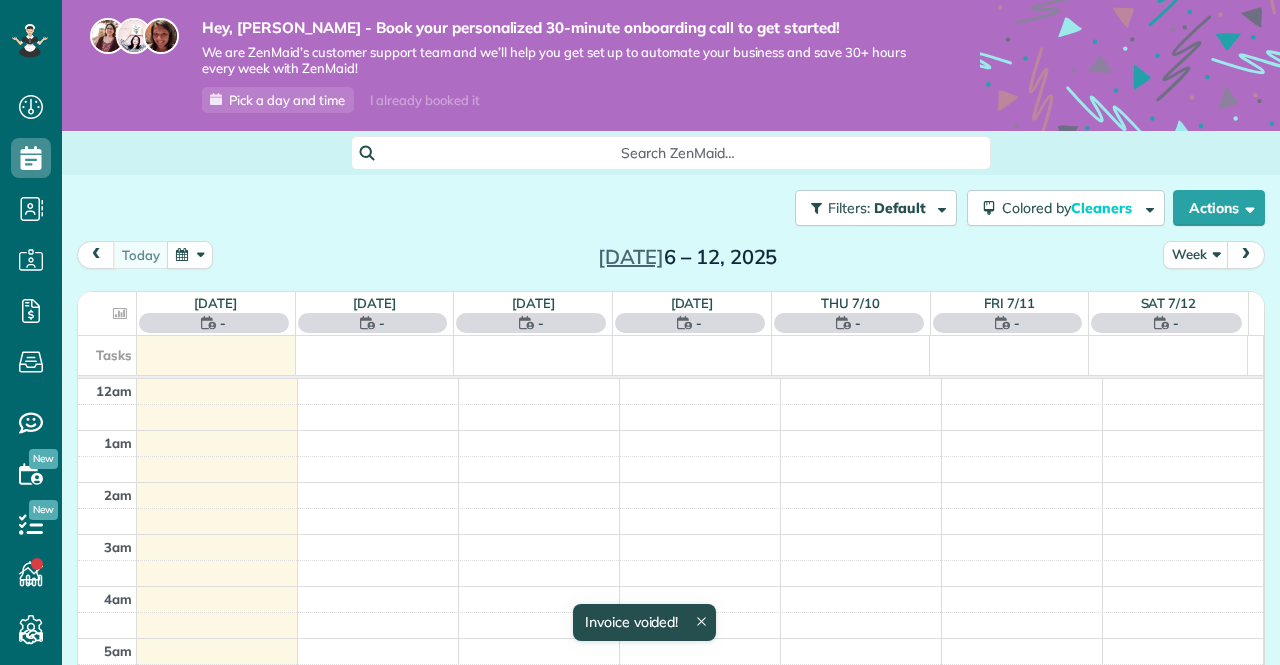 scroll, scrollTop: 0, scrollLeft: 0, axis: both 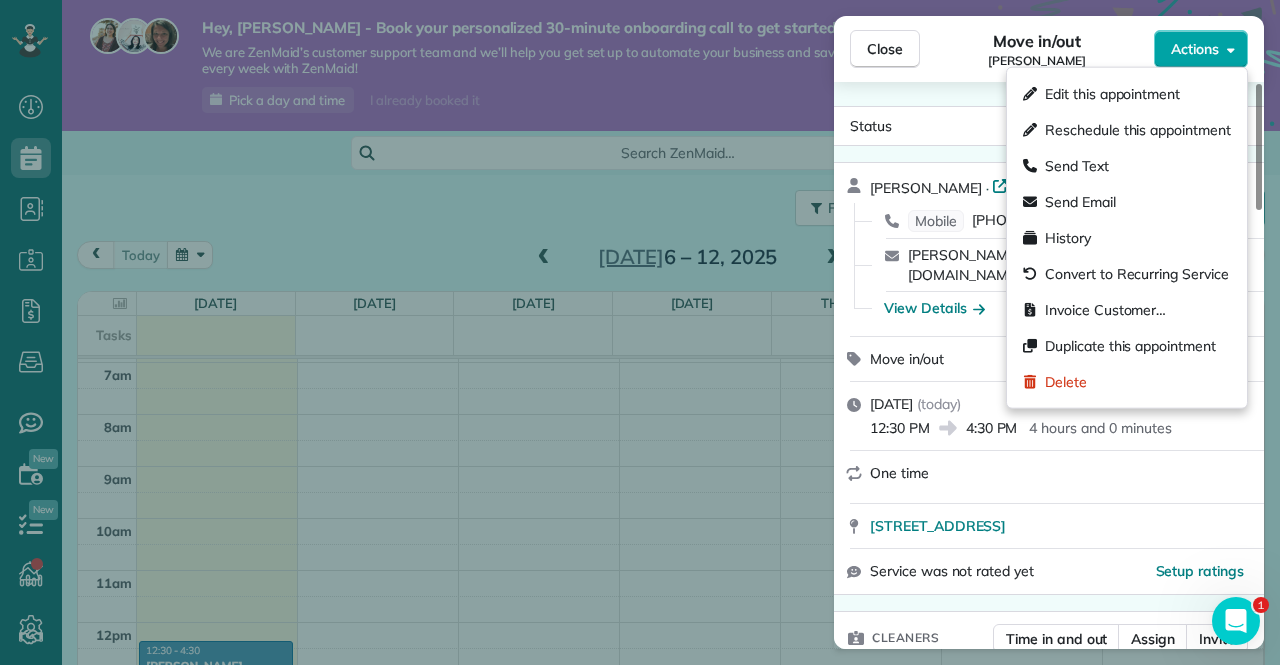 click 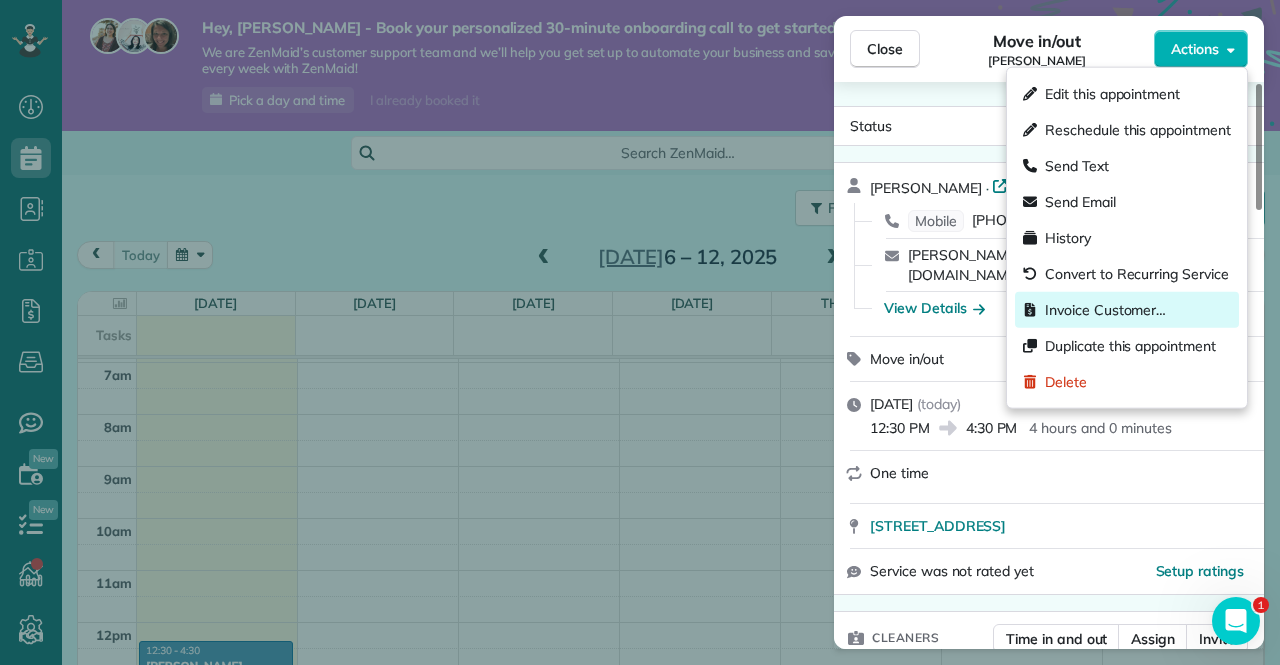 click on "Invoice Customer…" at bounding box center [1105, 310] 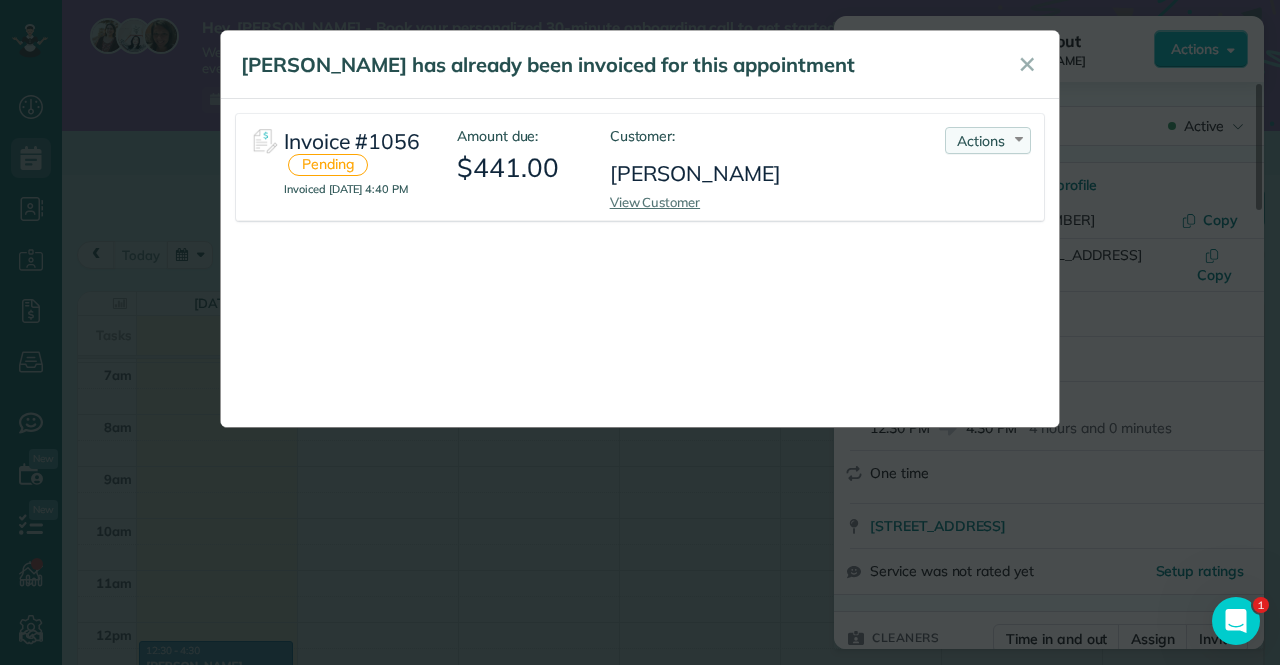 click on "Actions
Re-send Invoice...
View PDF
[PERSON_NAME] as Paid
Void Invoice" at bounding box center (988, 140) 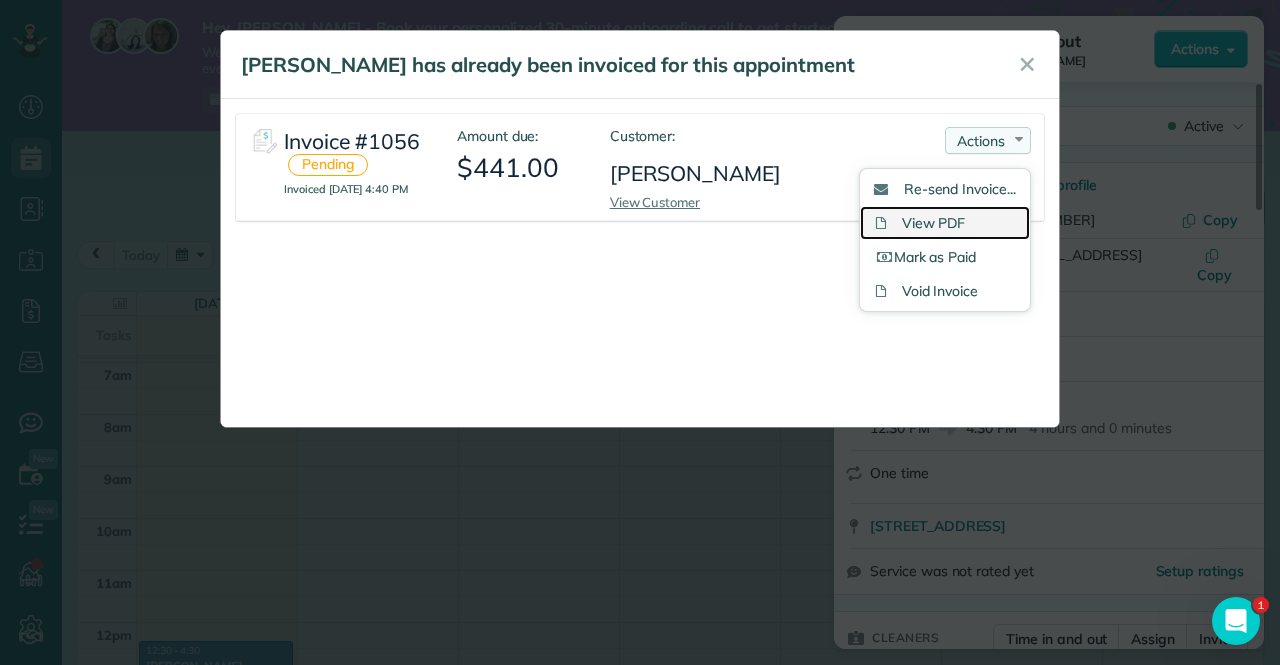 click on "View PDF" at bounding box center (945, 223) 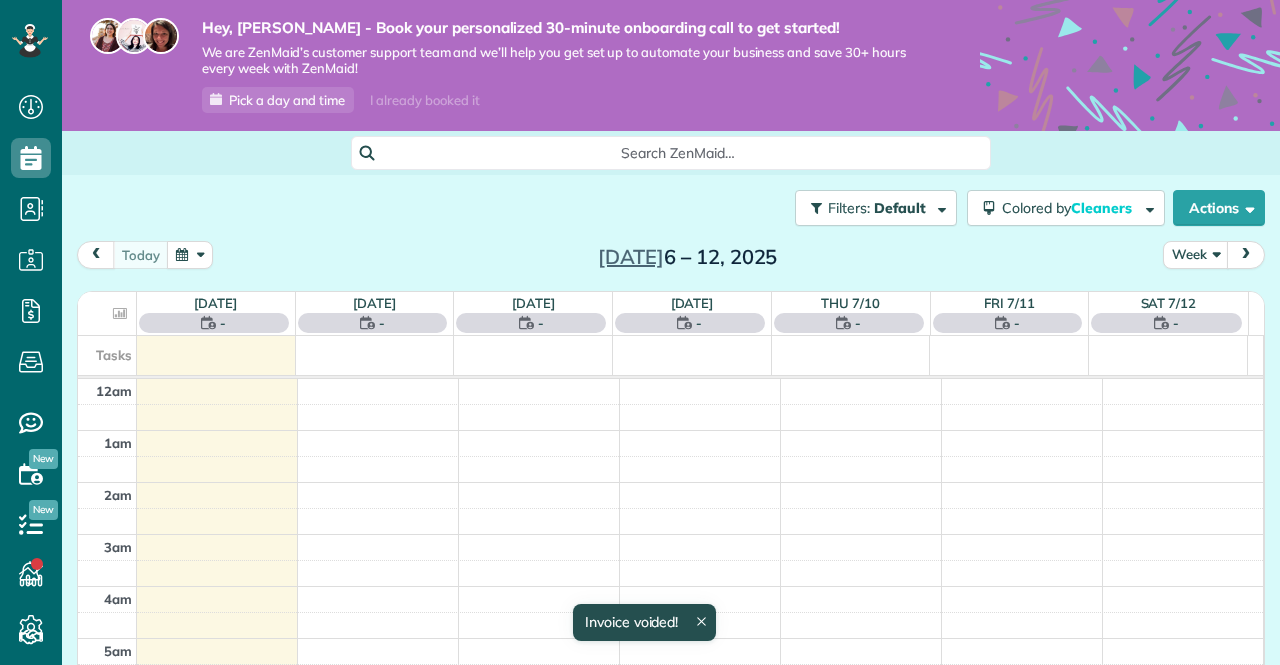 scroll, scrollTop: 0, scrollLeft: 0, axis: both 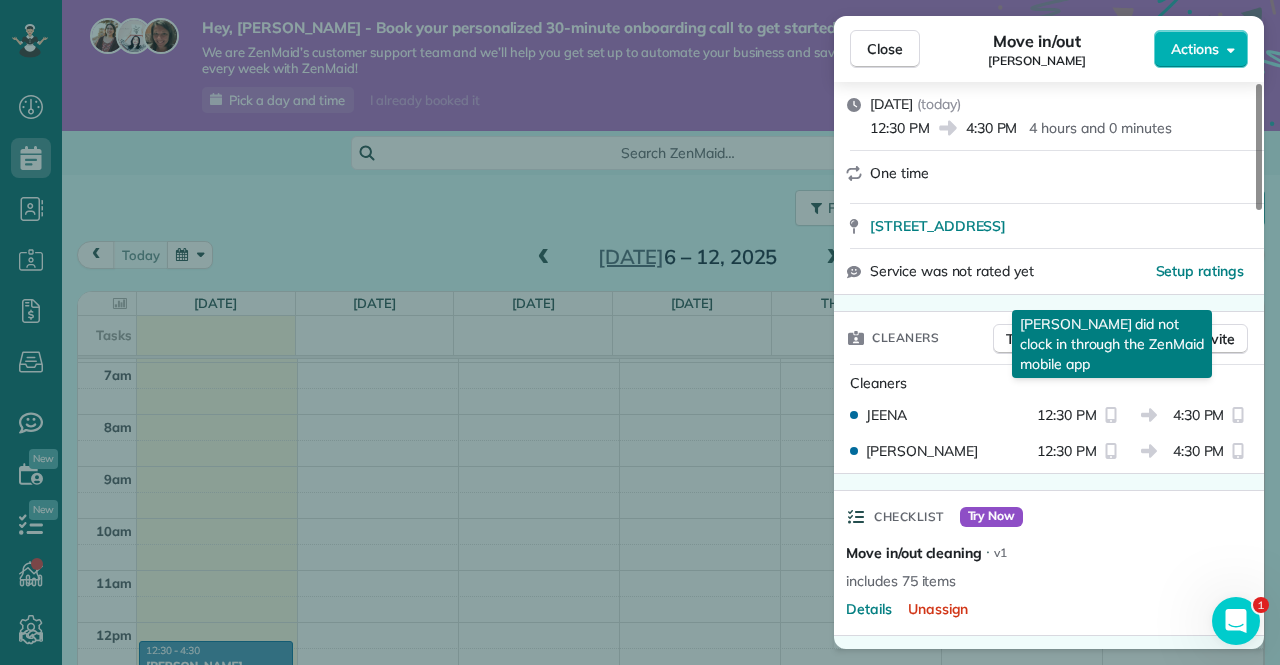 click 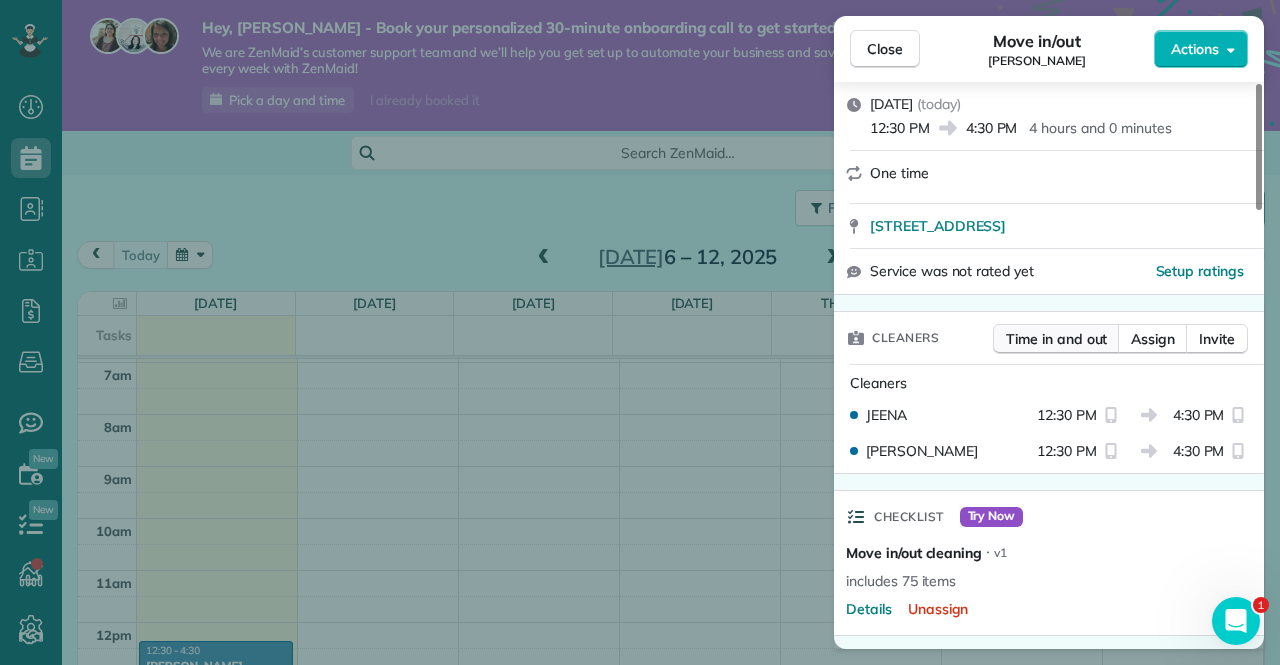 click on "Time in and out" at bounding box center (1056, 339) 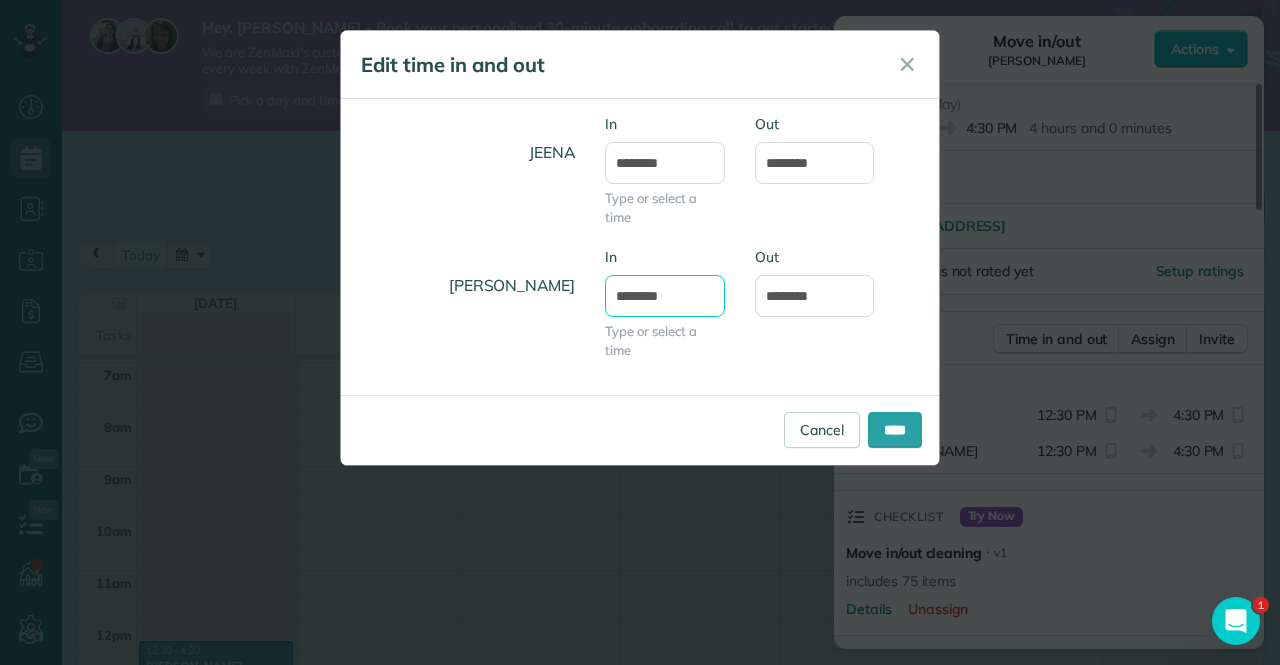 click on "********" at bounding box center (665, 296) 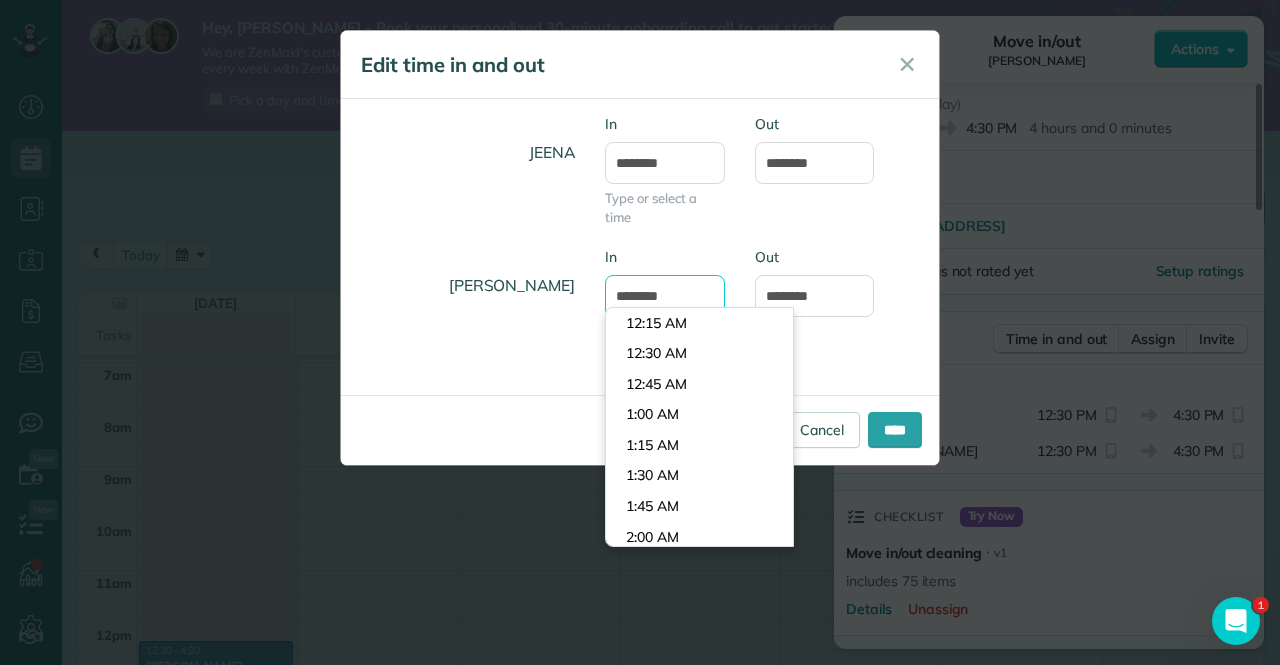scroll, scrollTop: 1465, scrollLeft: 0, axis: vertical 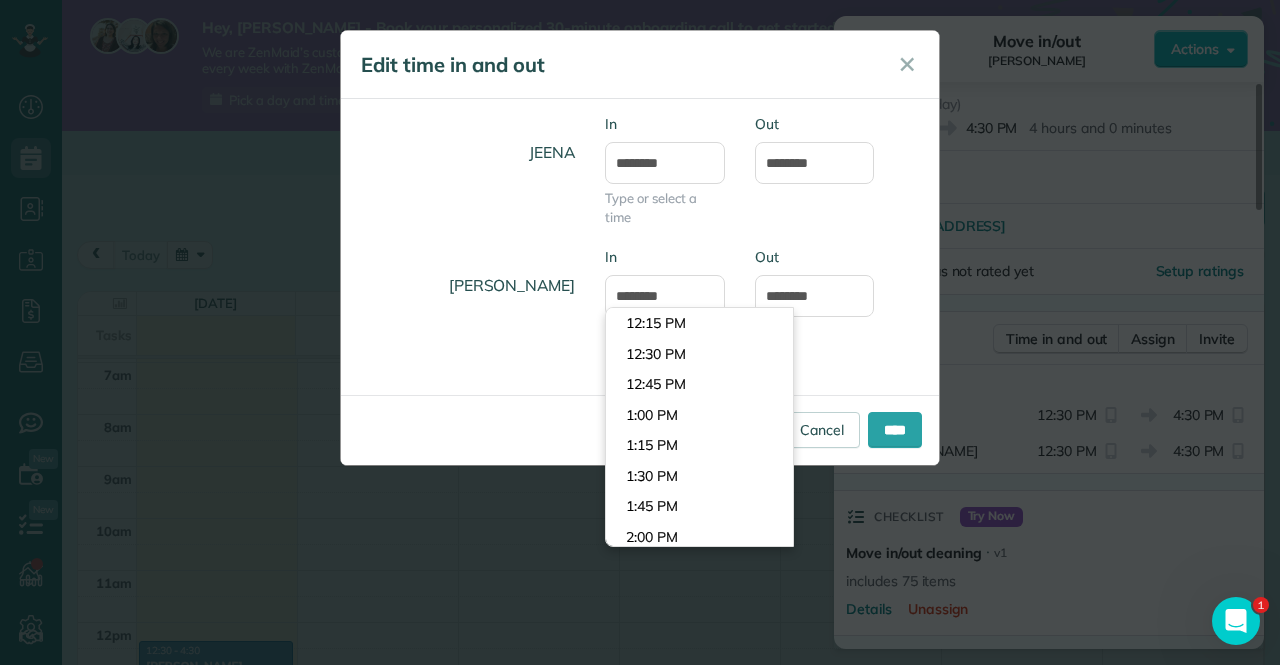 click on "JEENA
In ******** Type or select a time
Out *******" at bounding box center (640, 180) 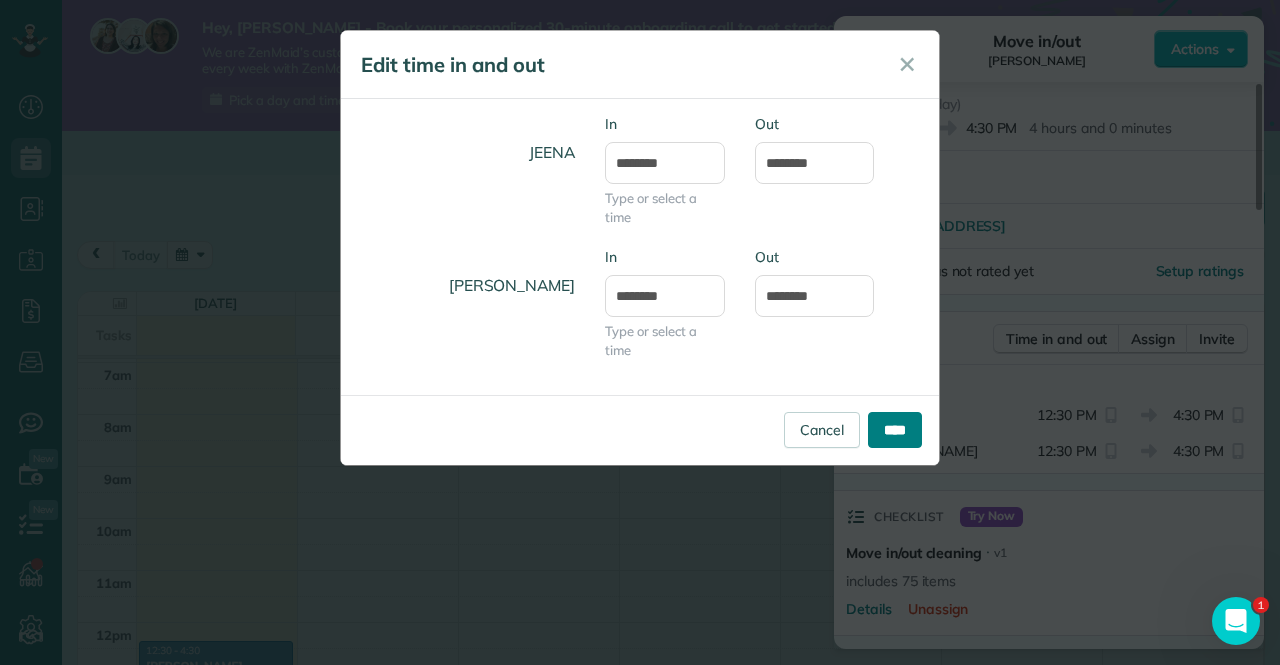 click on "****" at bounding box center [895, 430] 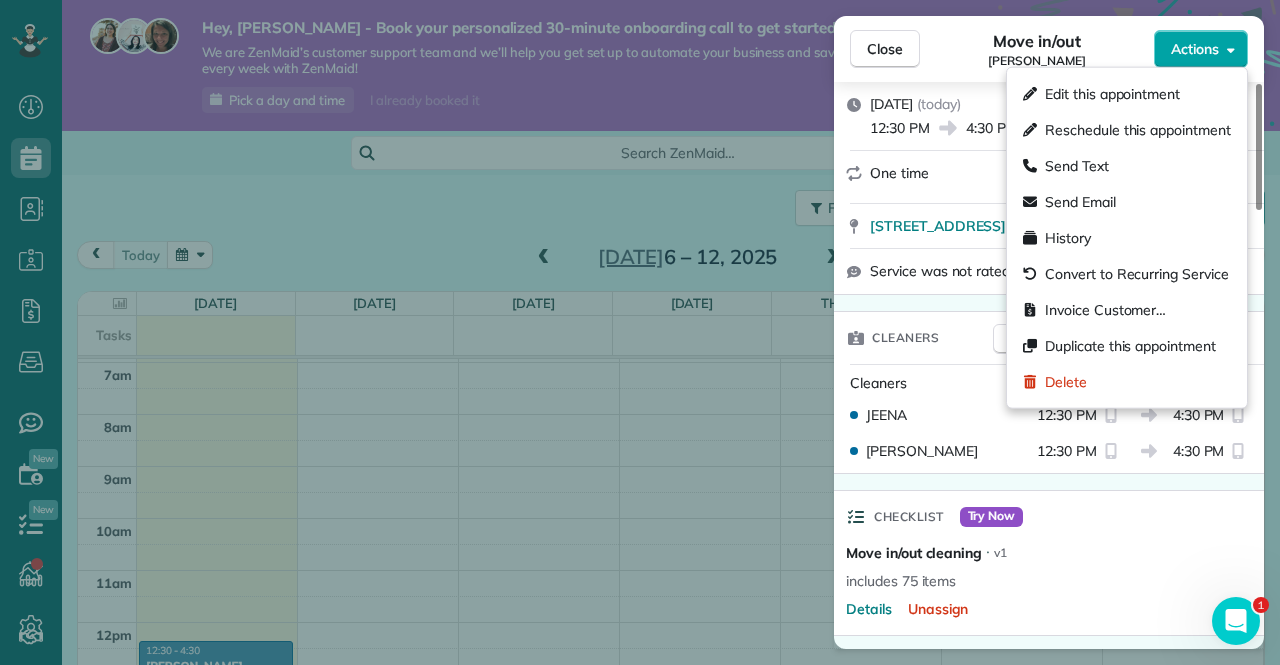 click 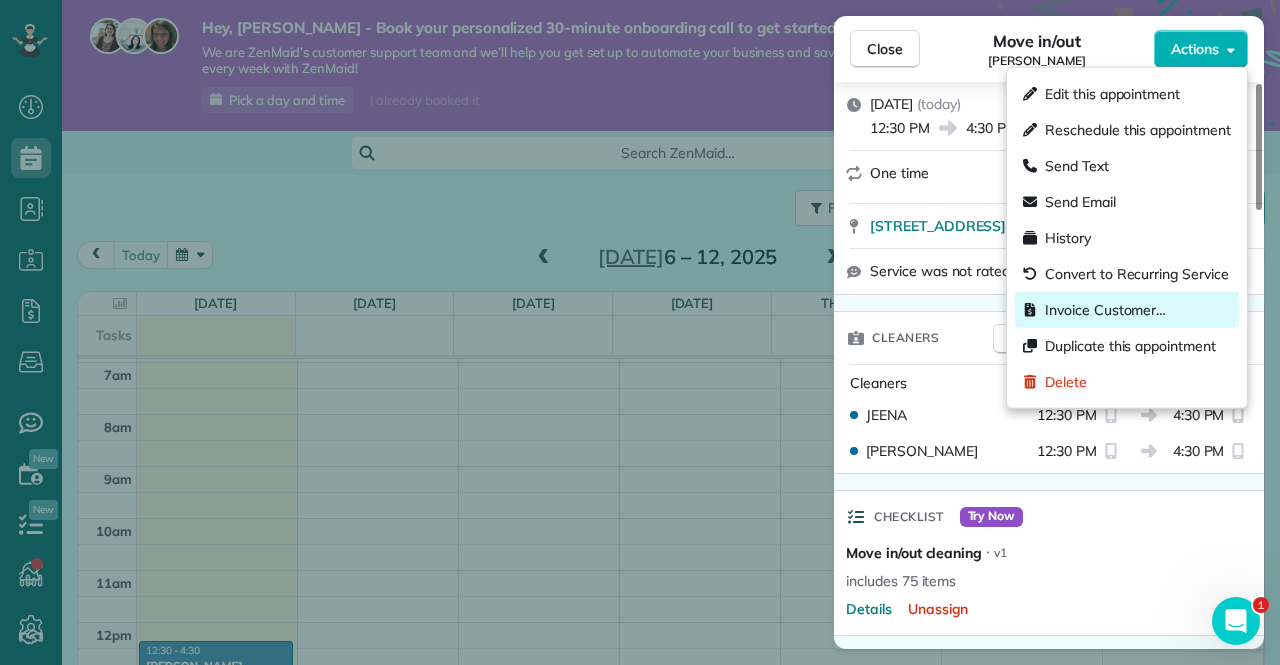 click on "Invoice Customer…" at bounding box center [1105, 310] 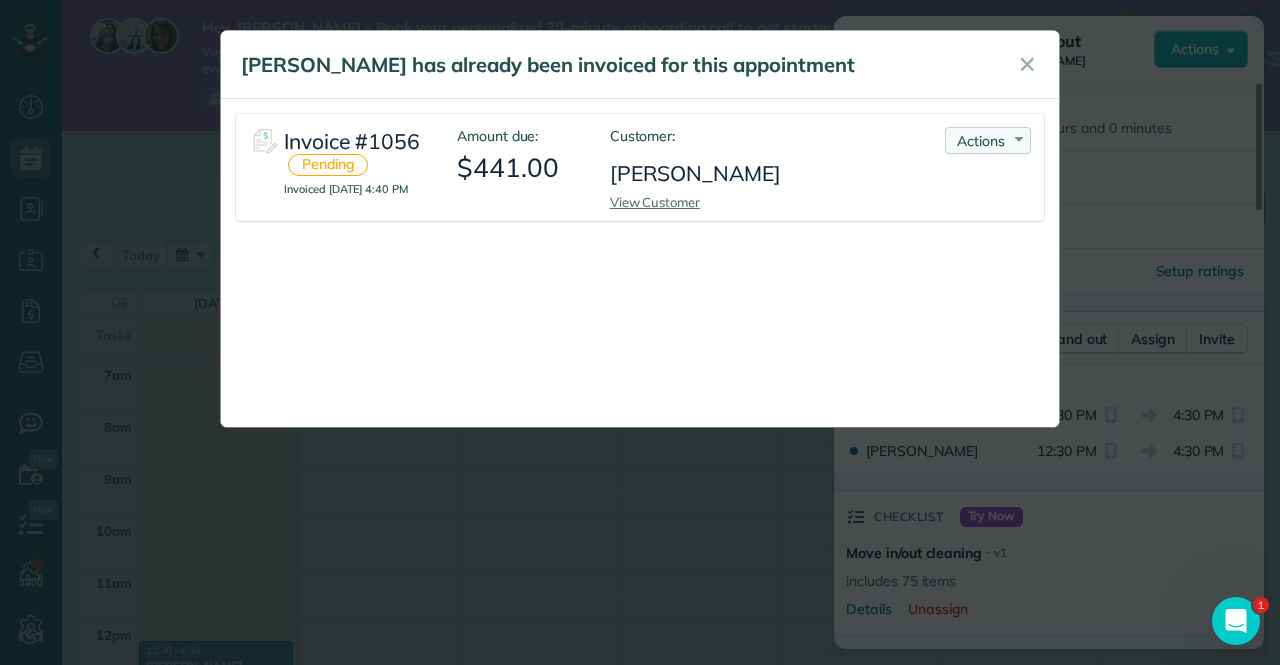 click on "Actions
Re-send Invoice...
View PDF
[PERSON_NAME] as Paid
Void Invoice" at bounding box center (988, 140) 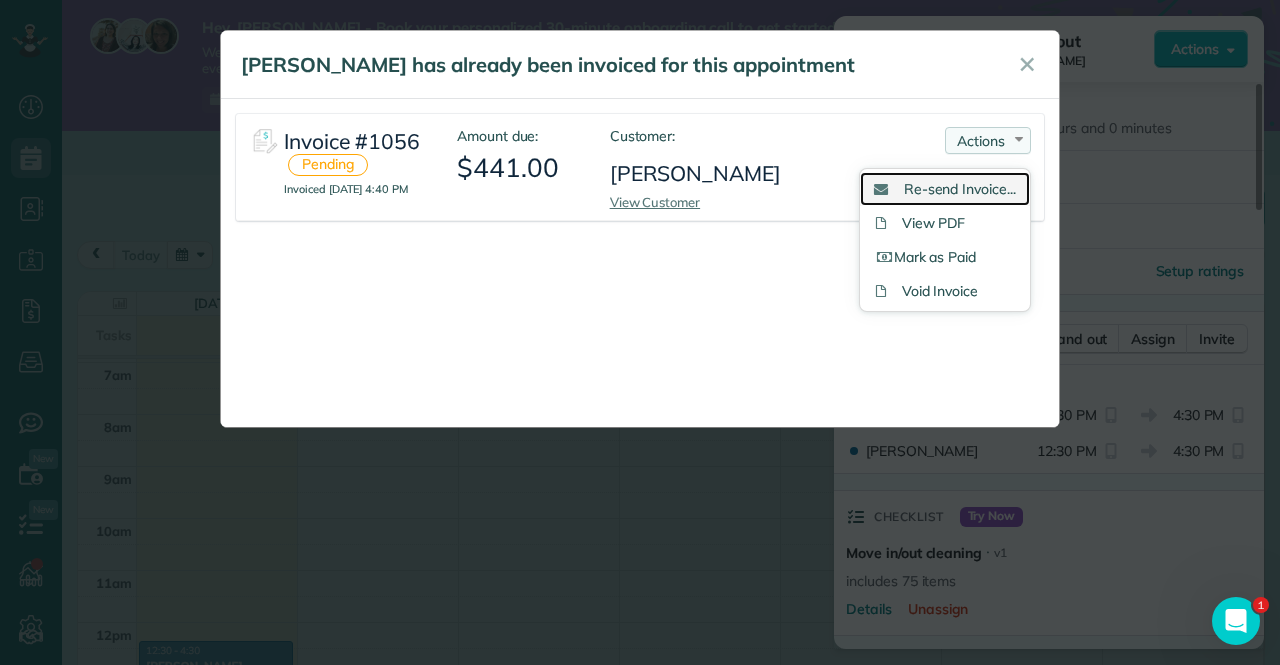 click on "Re-send Invoice..." at bounding box center [960, 189] 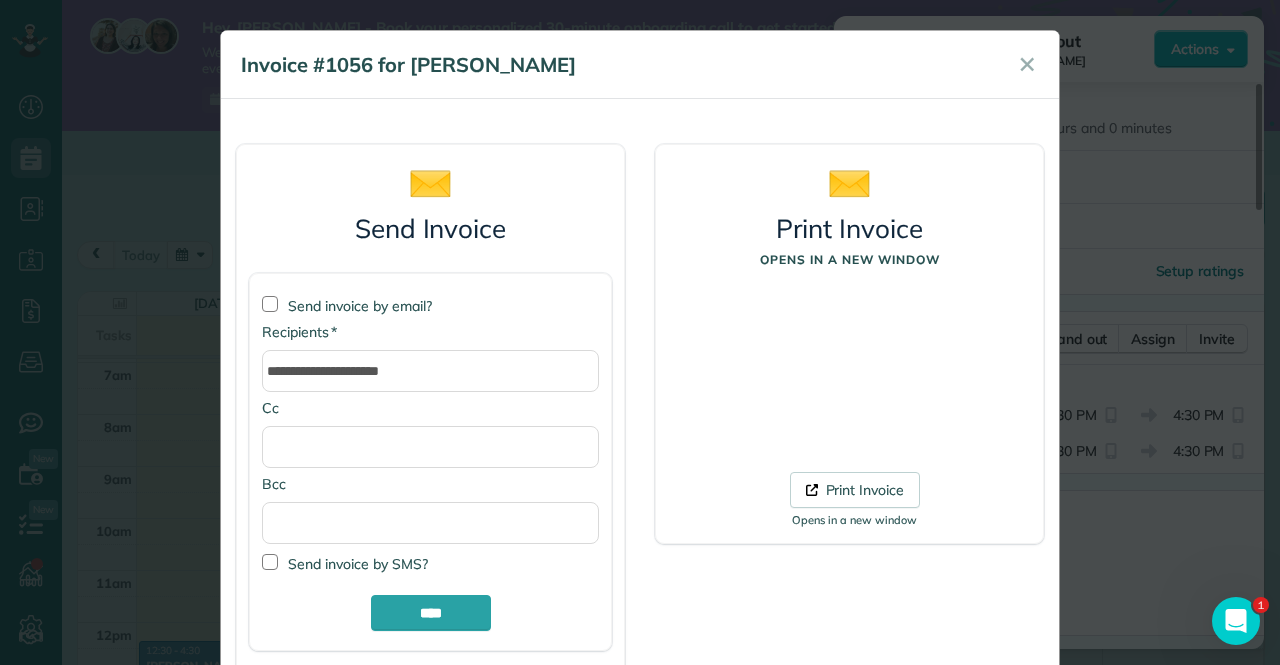 scroll, scrollTop: 100, scrollLeft: 0, axis: vertical 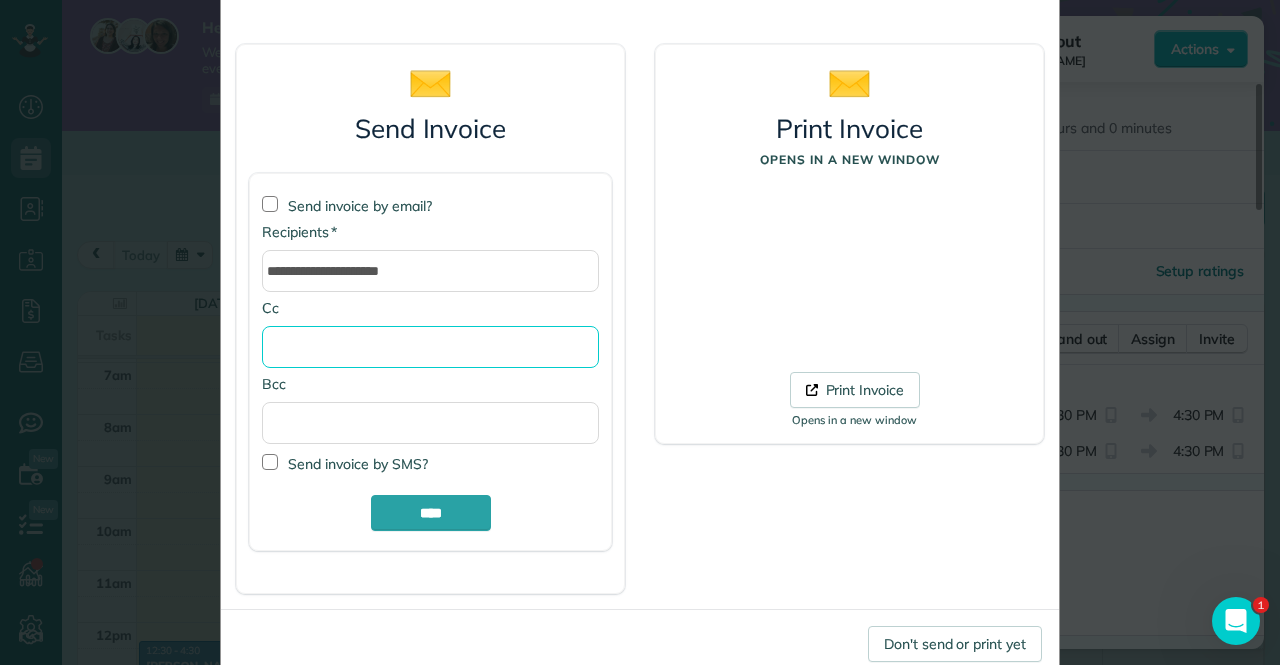 click on "Cc" at bounding box center [430, 347] 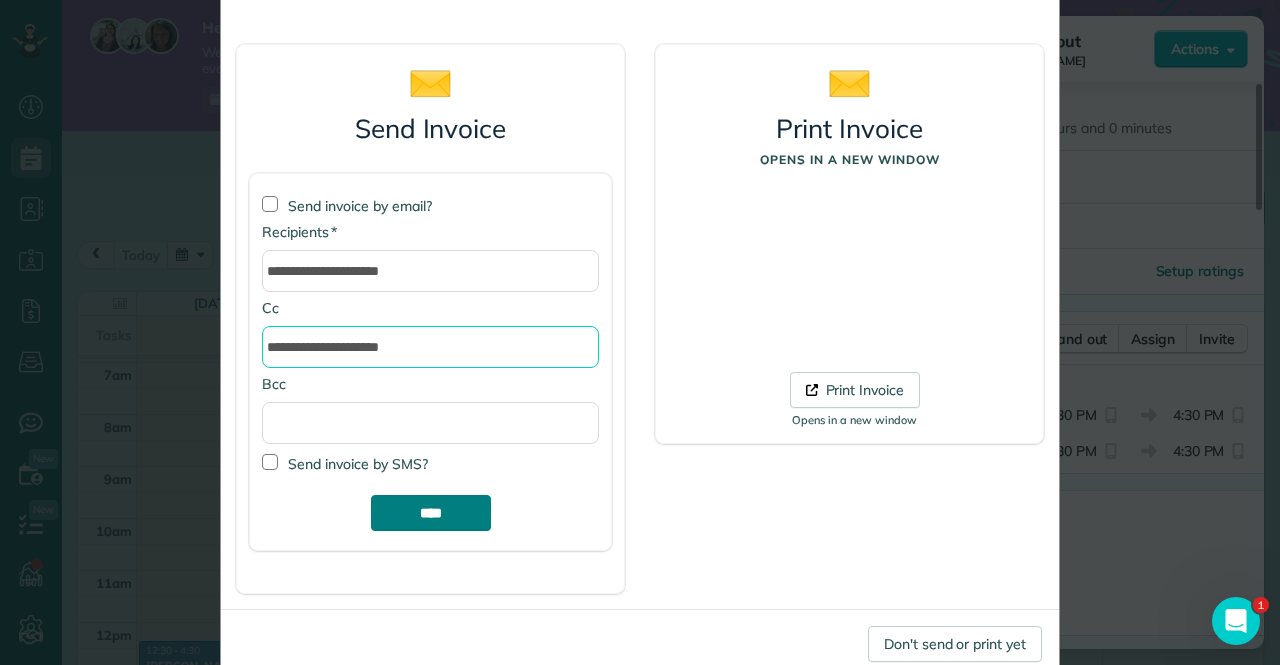 type on "**********" 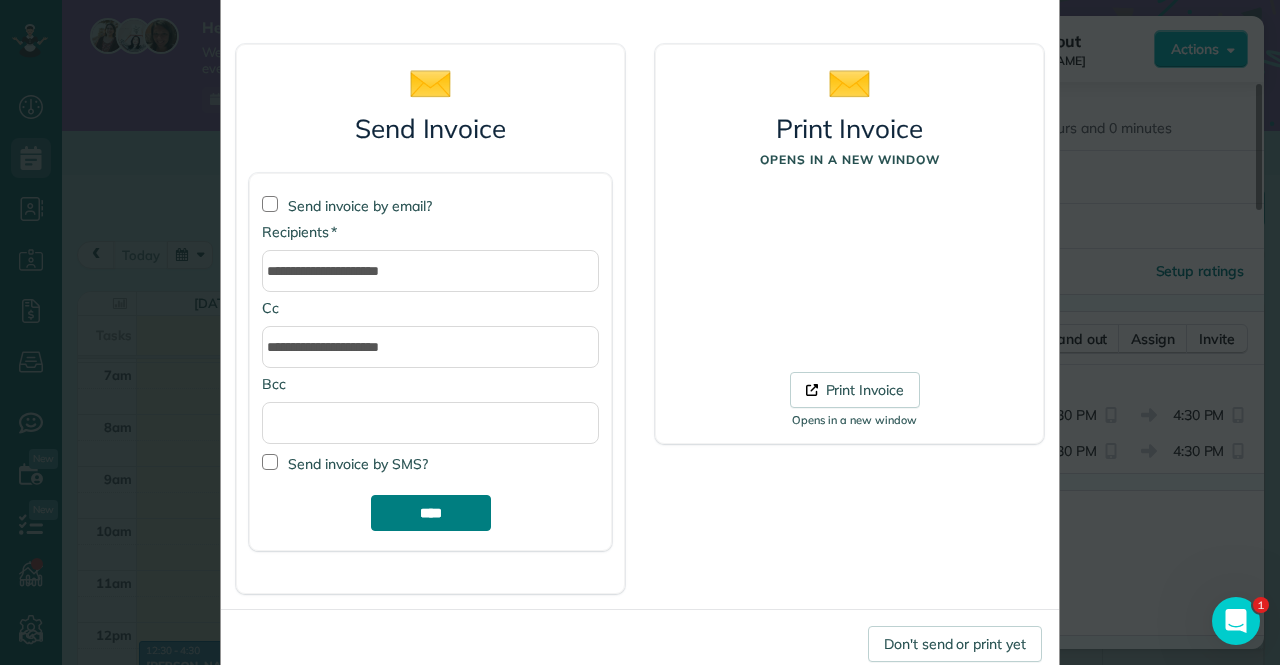 click on "****" at bounding box center (431, 513) 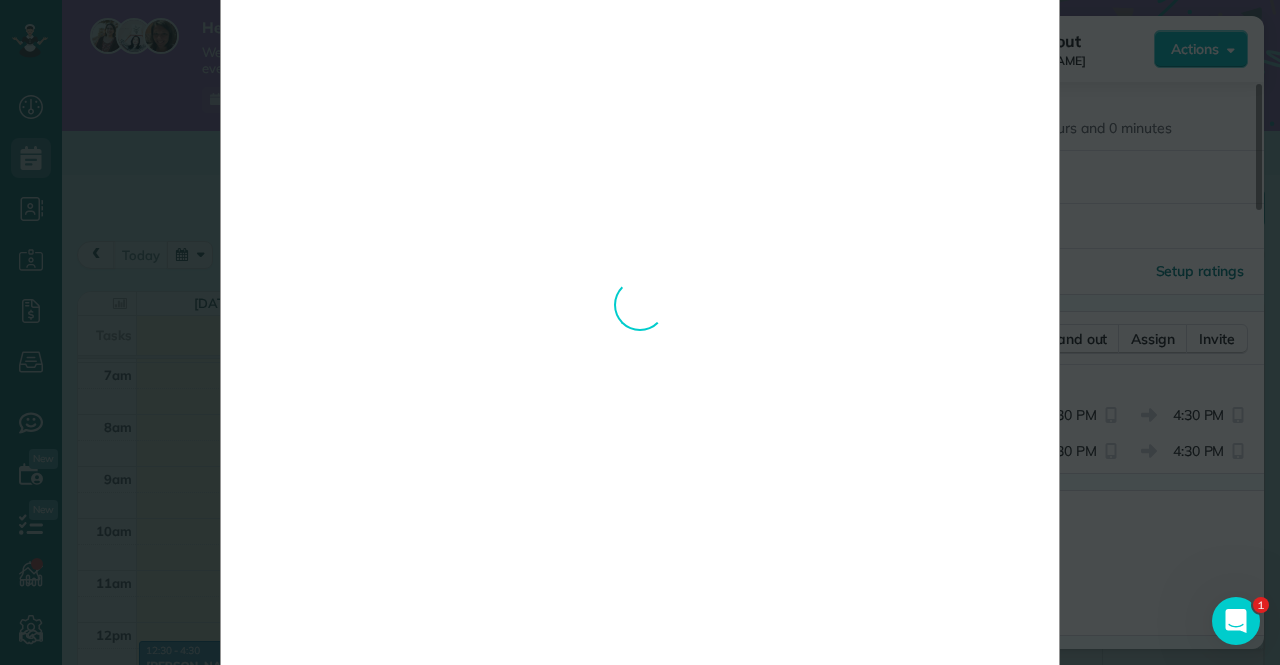 scroll, scrollTop: 0, scrollLeft: 0, axis: both 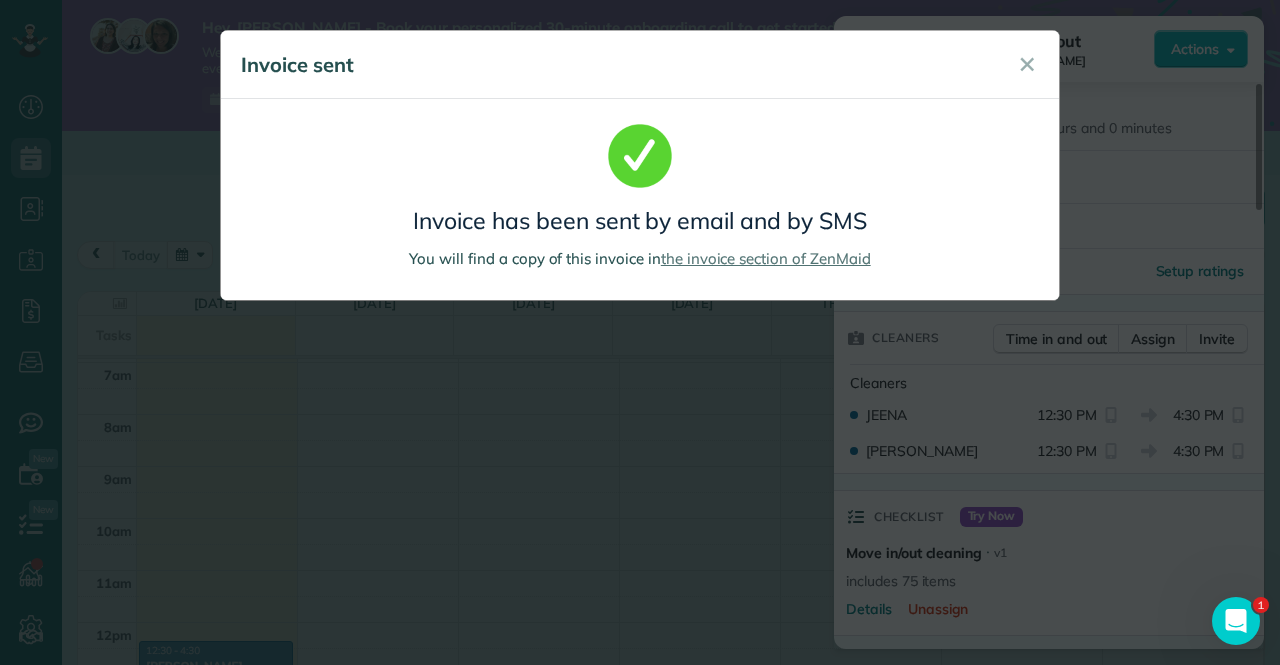 drag, startPoint x: 1024, startPoint y: 62, endPoint x: 998, endPoint y: 71, distance: 27.513634 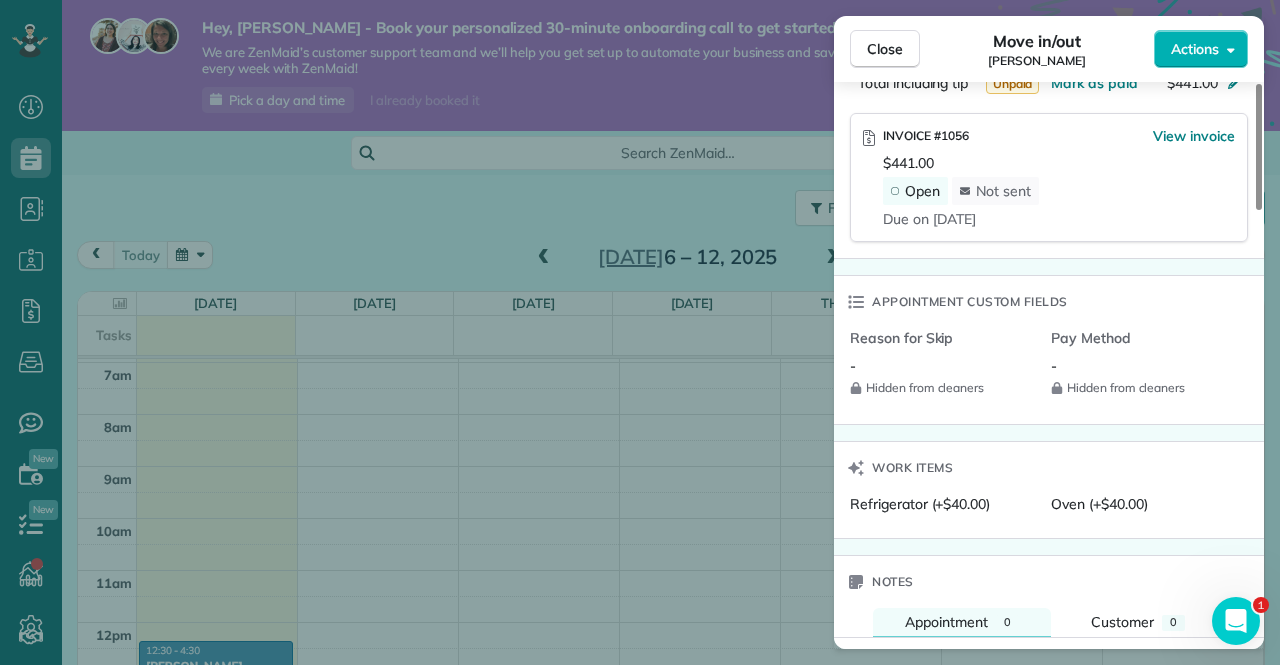 scroll, scrollTop: 1300, scrollLeft: 0, axis: vertical 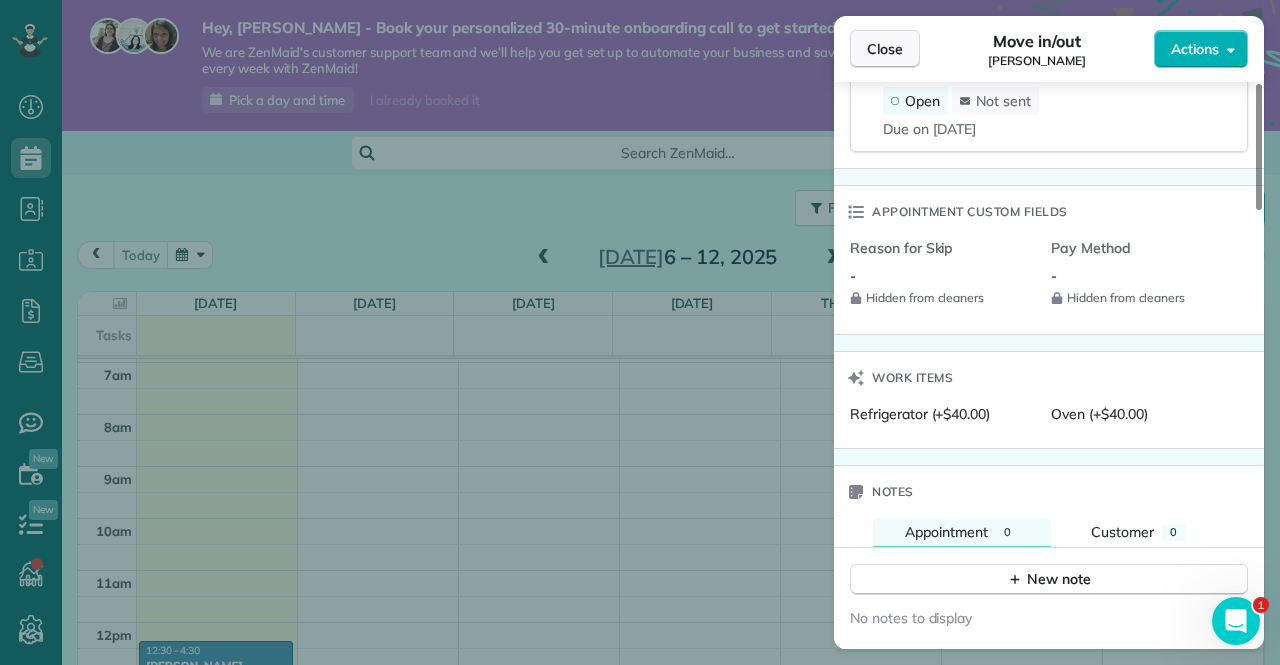 click on "Close" at bounding box center [885, 49] 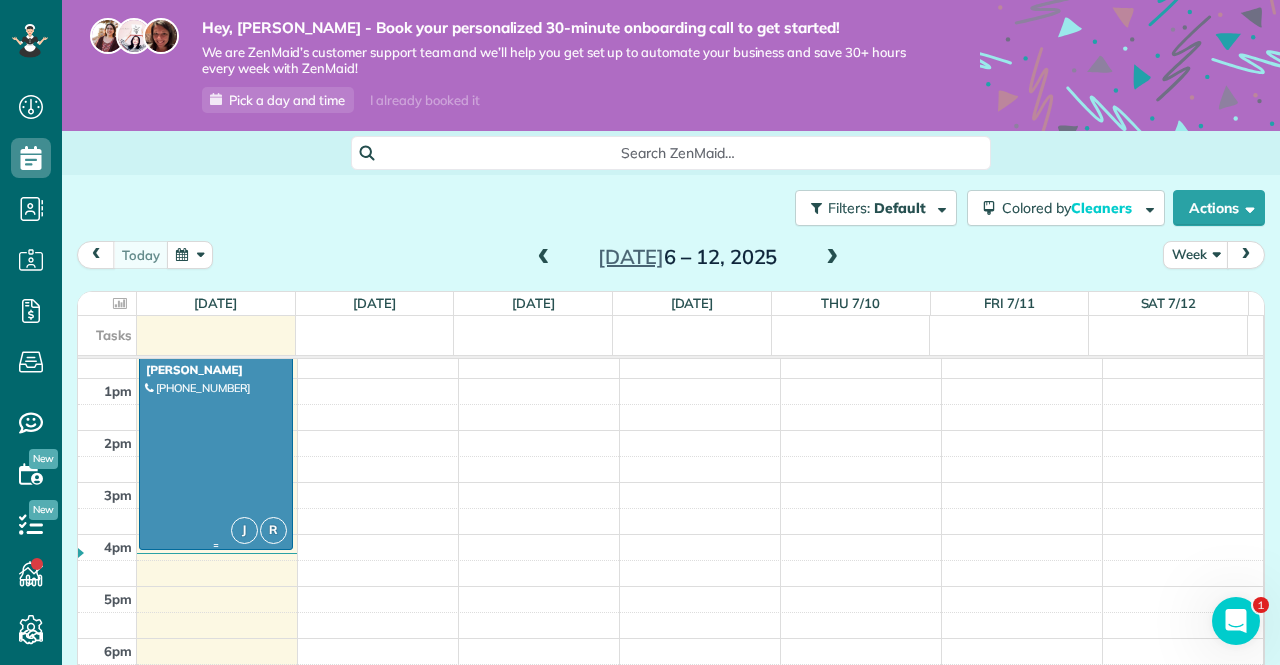 scroll, scrollTop: 560, scrollLeft: 0, axis: vertical 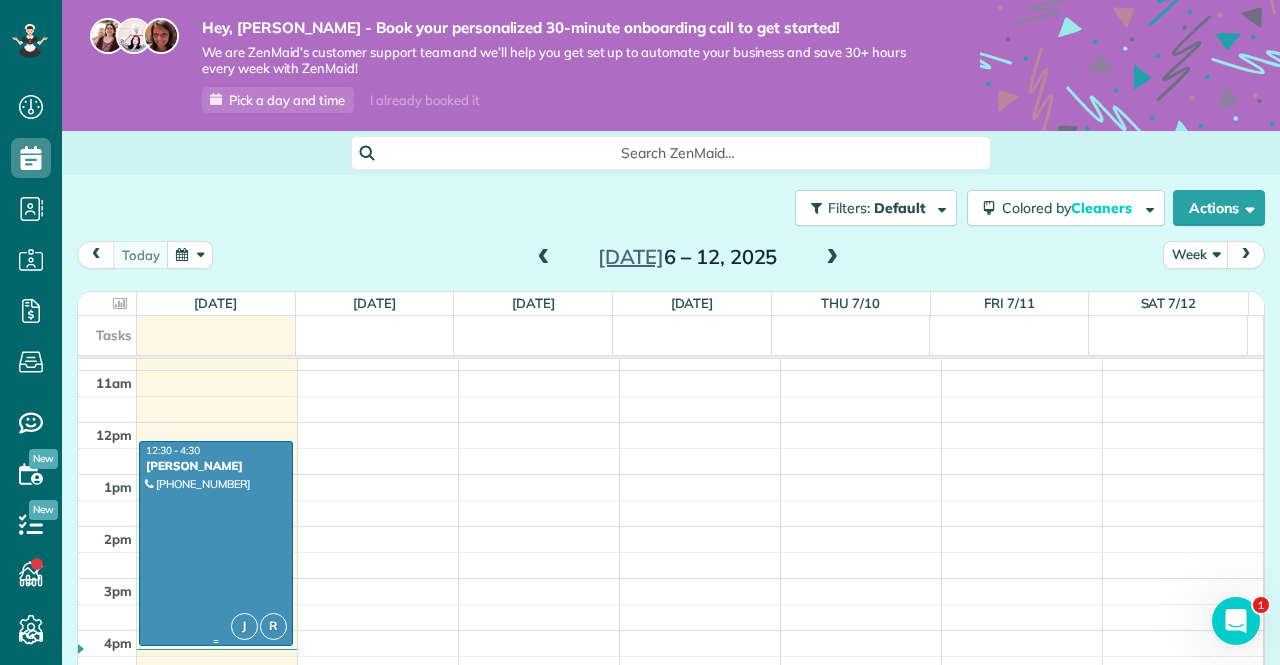 click at bounding box center (216, 543) 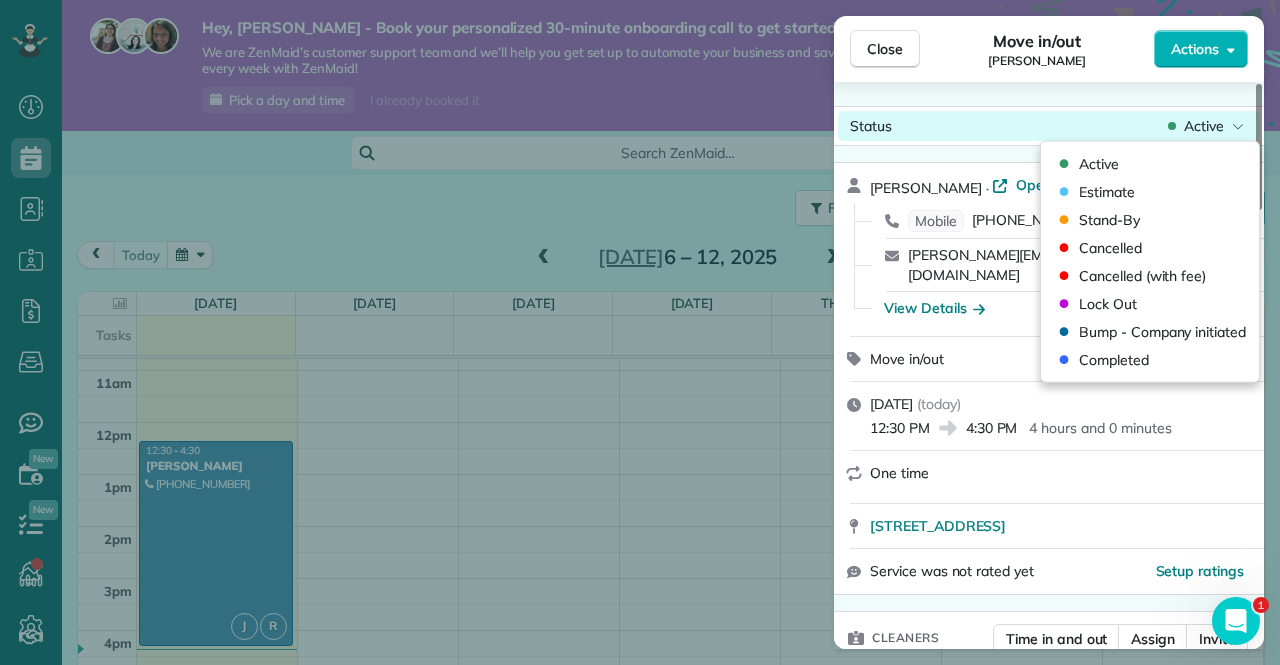 click 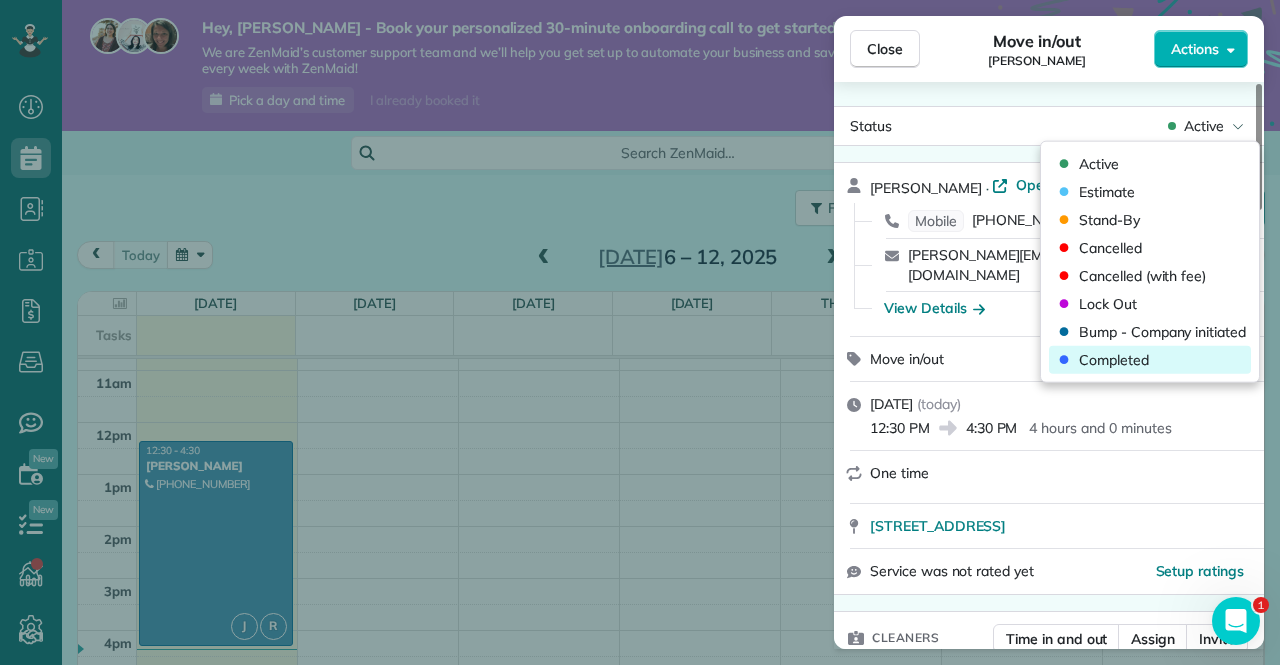 click on "Completed" at bounding box center (1114, 360) 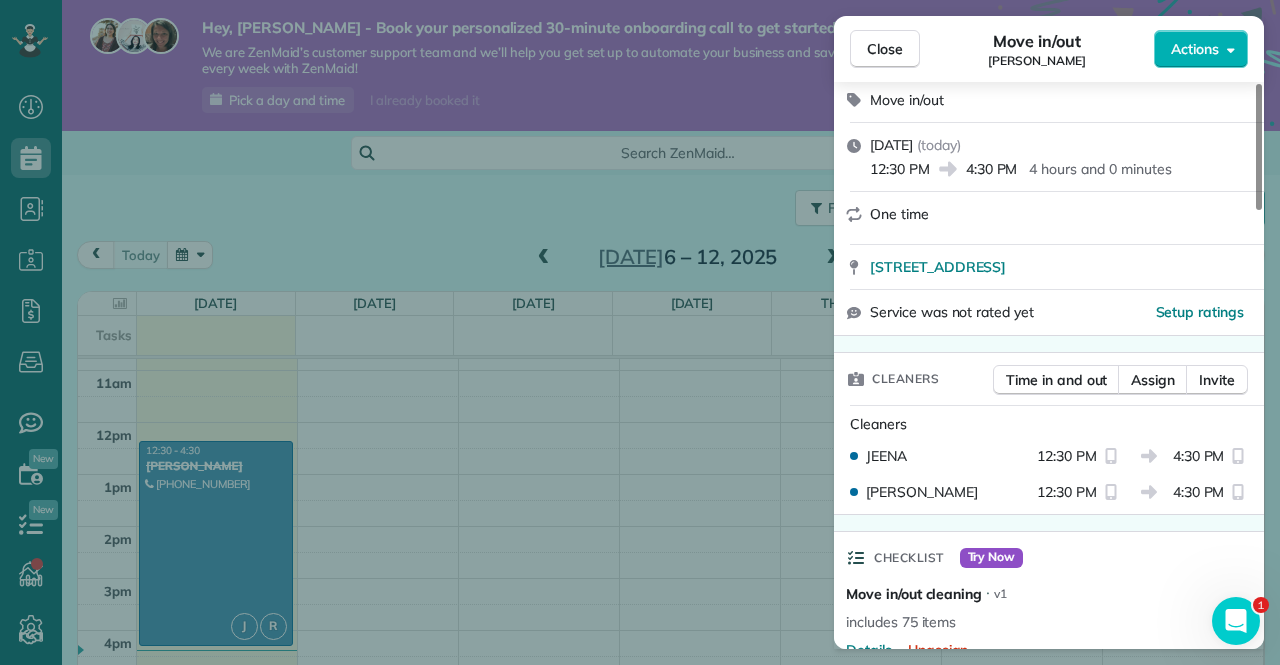 scroll, scrollTop: 400, scrollLeft: 0, axis: vertical 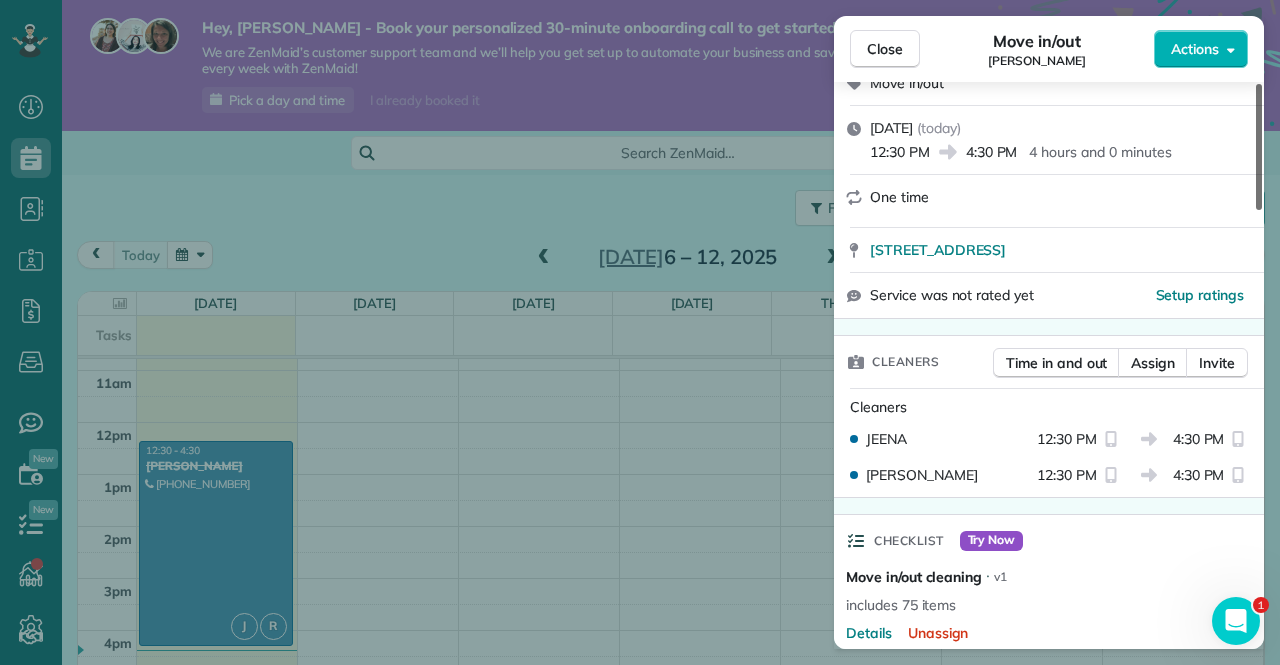 drag, startPoint x: 1259, startPoint y: 219, endPoint x: 1274, endPoint y: 185, distance: 37.161808 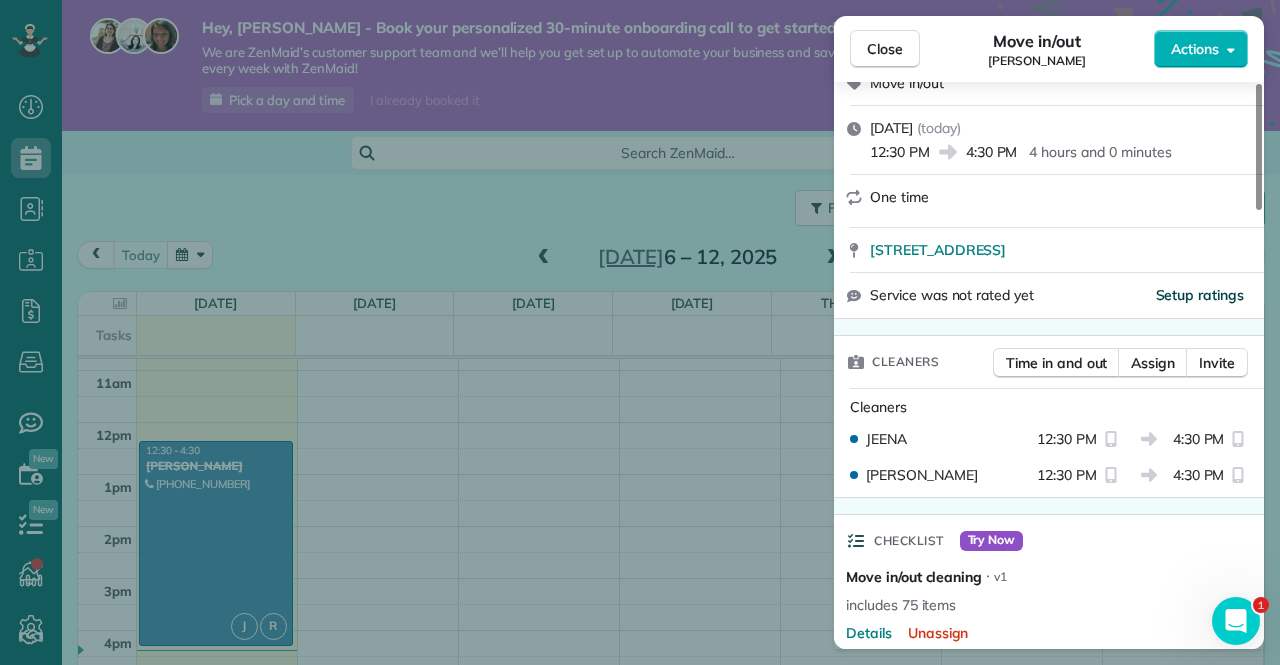 click on "Setup ratings" at bounding box center [1200, 295] 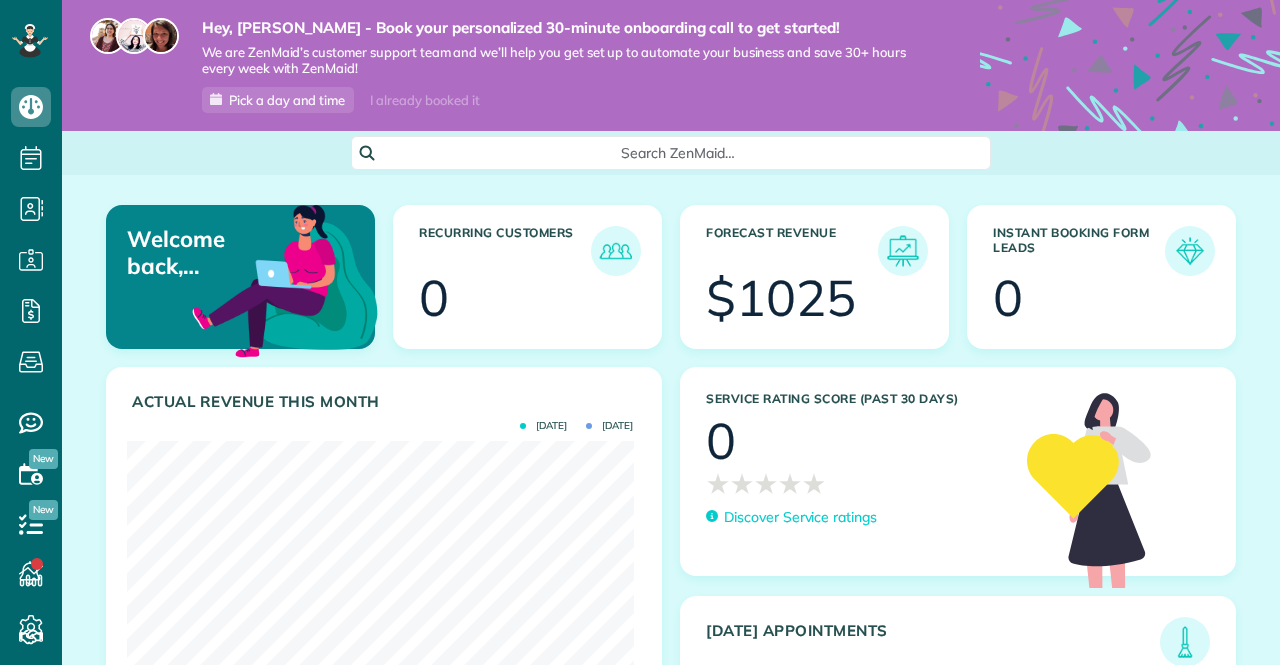 scroll, scrollTop: 0, scrollLeft: 0, axis: both 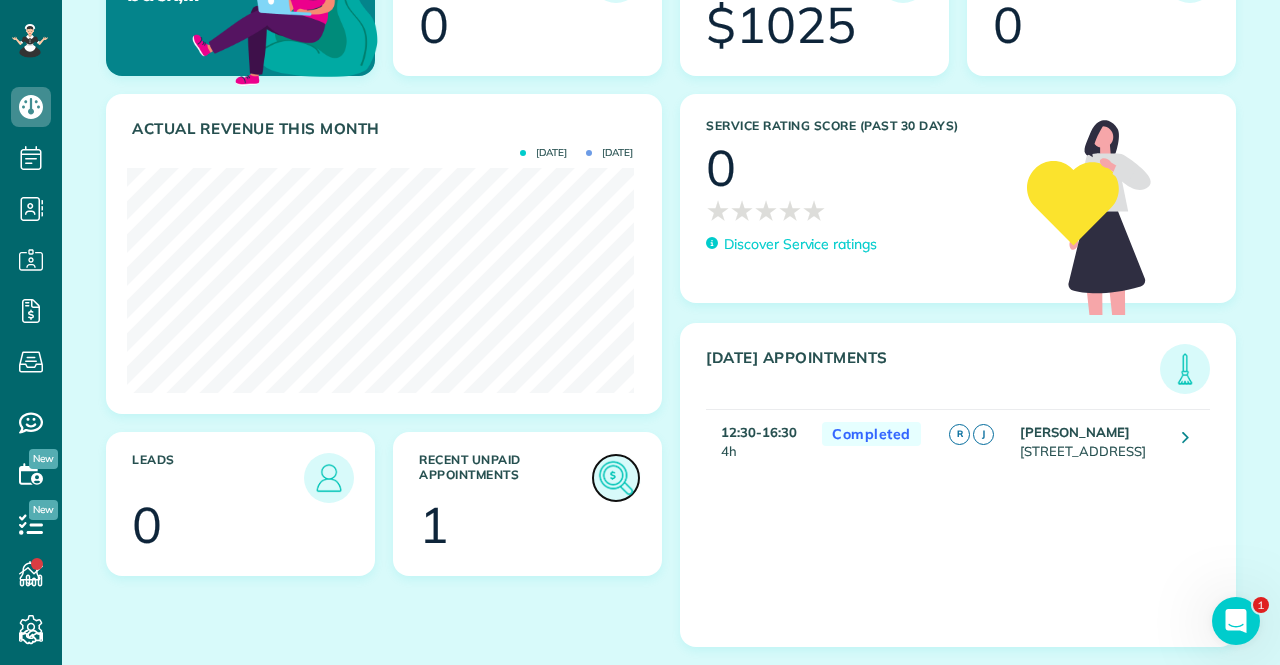 click at bounding box center (616, 478) 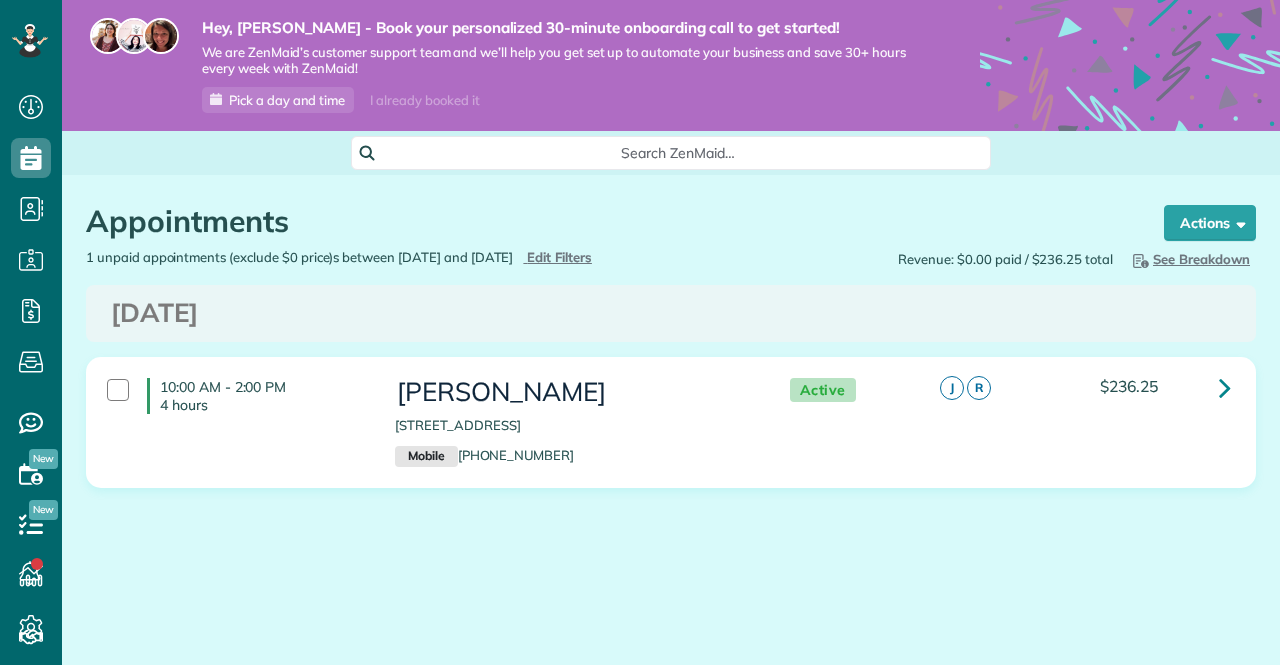 scroll, scrollTop: 0, scrollLeft: 0, axis: both 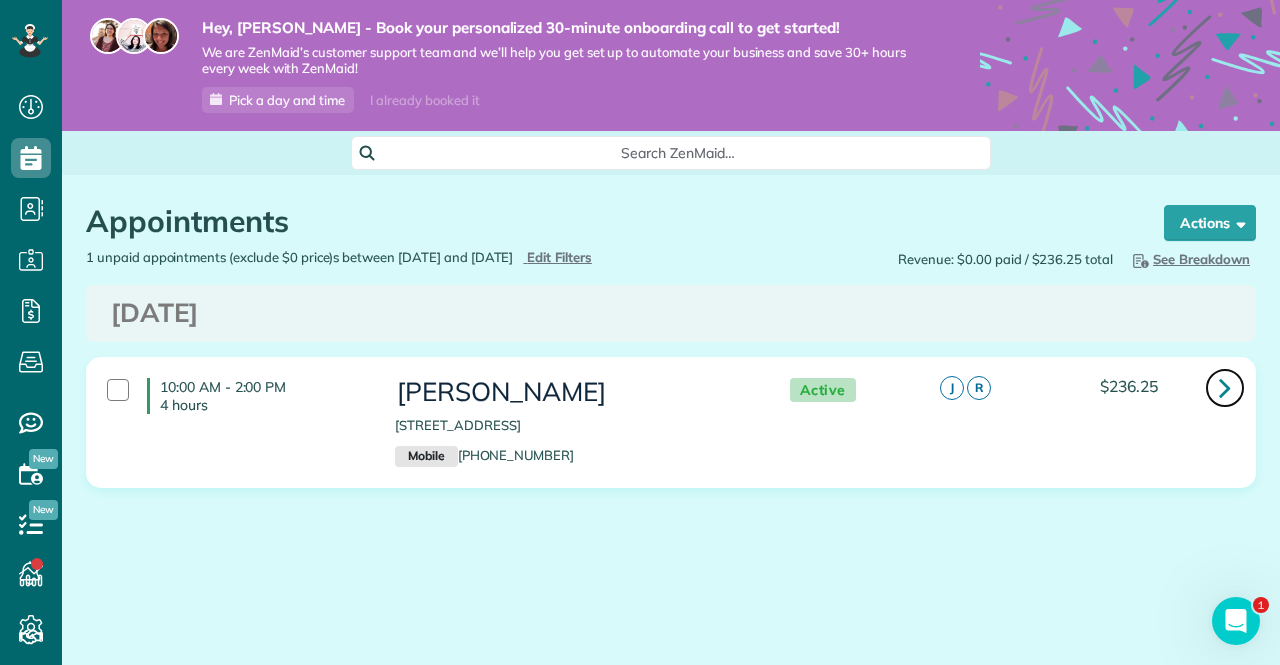 click at bounding box center (1225, 387) 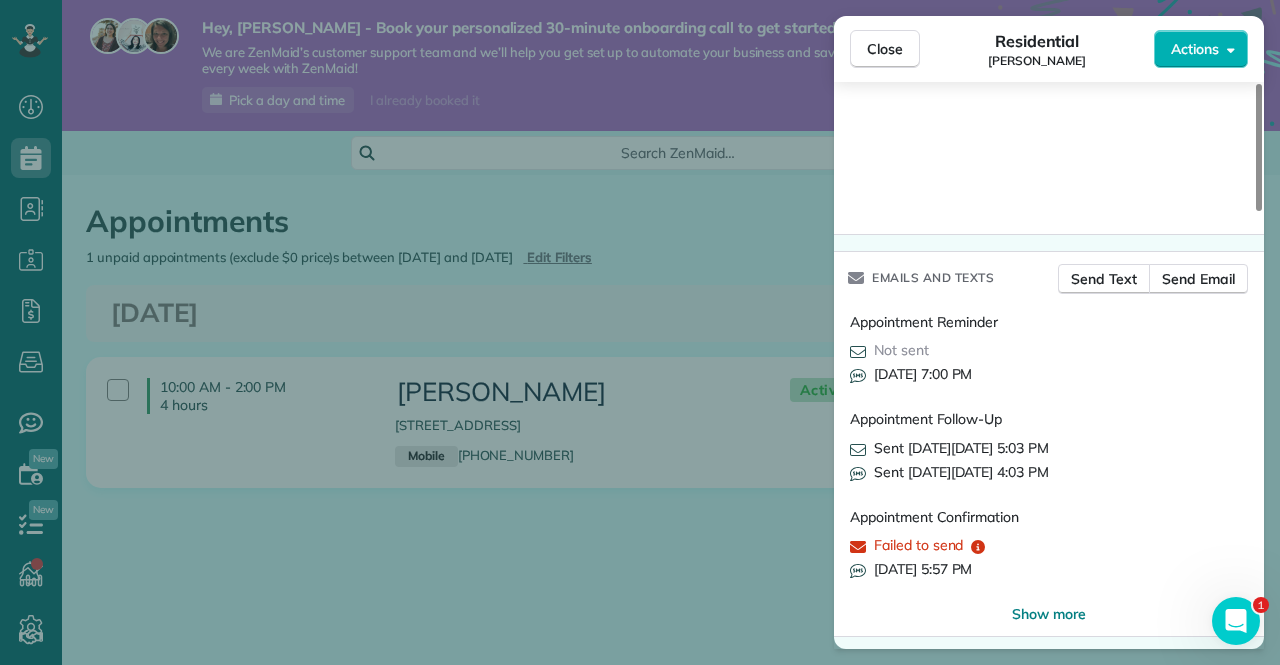 scroll, scrollTop: 1942, scrollLeft: 0, axis: vertical 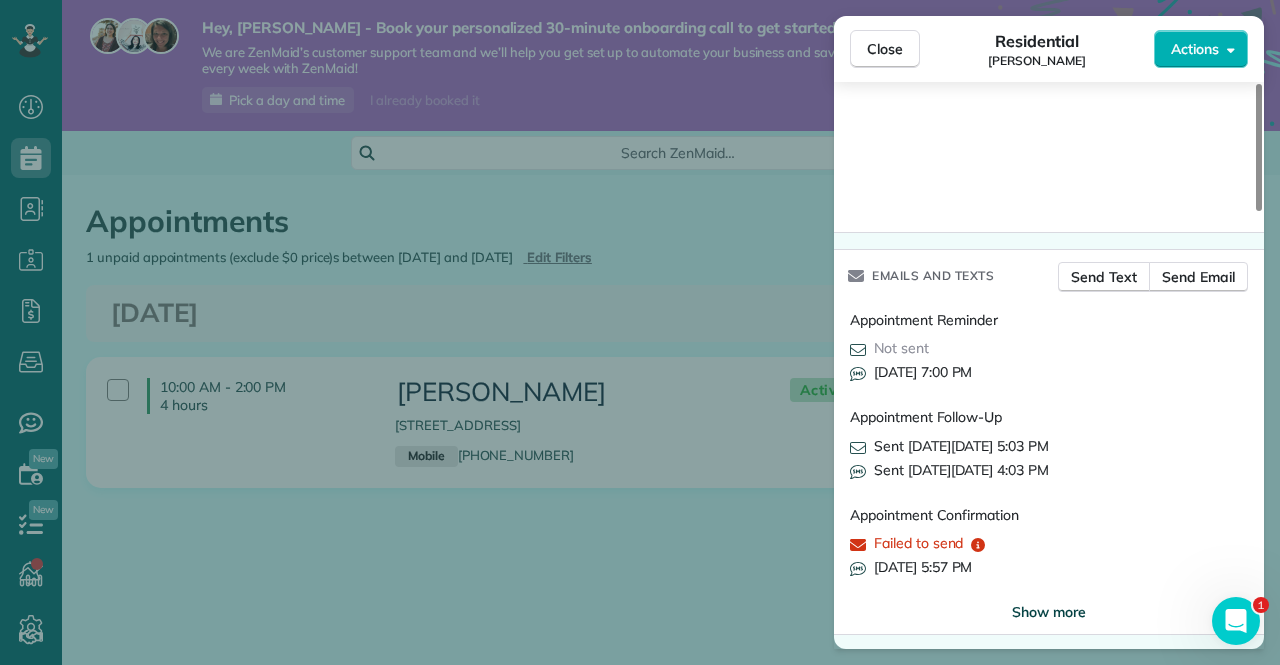 click on "Show more" at bounding box center (1049, 612) 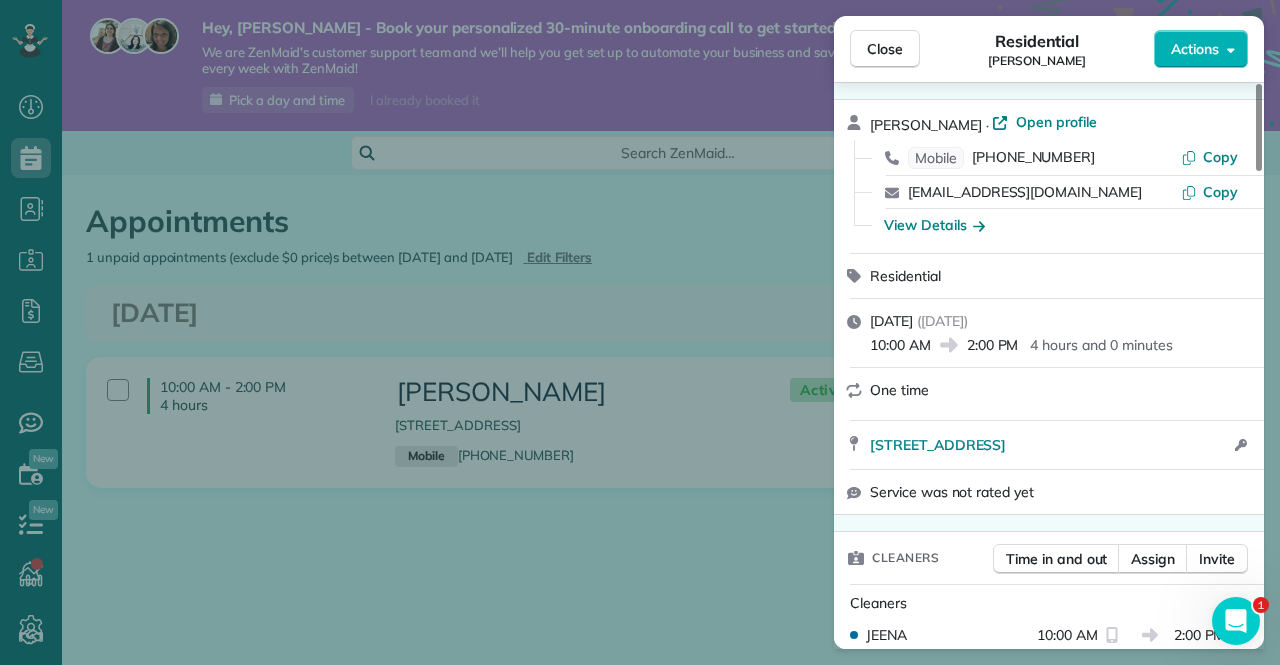 scroll, scrollTop: 0, scrollLeft: 0, axis: both 